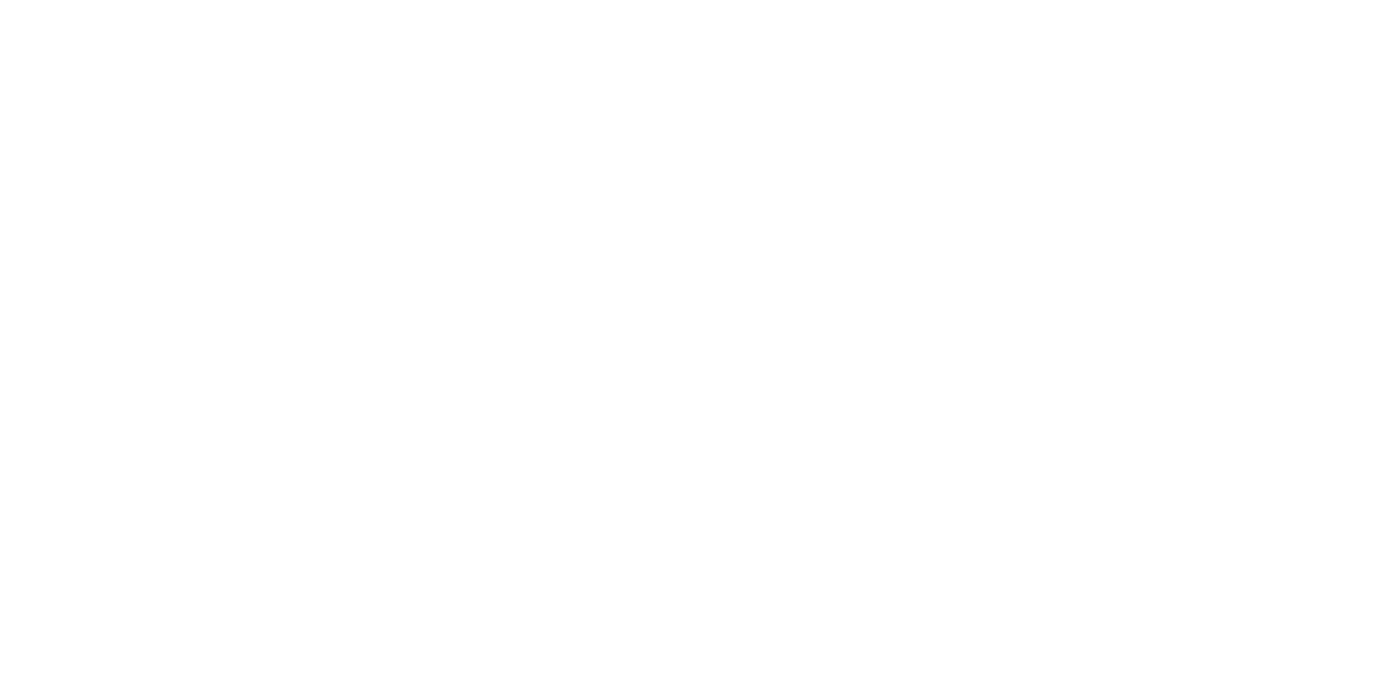 scroll, scrollTop: 0, scrollLeft: 0, axis: both 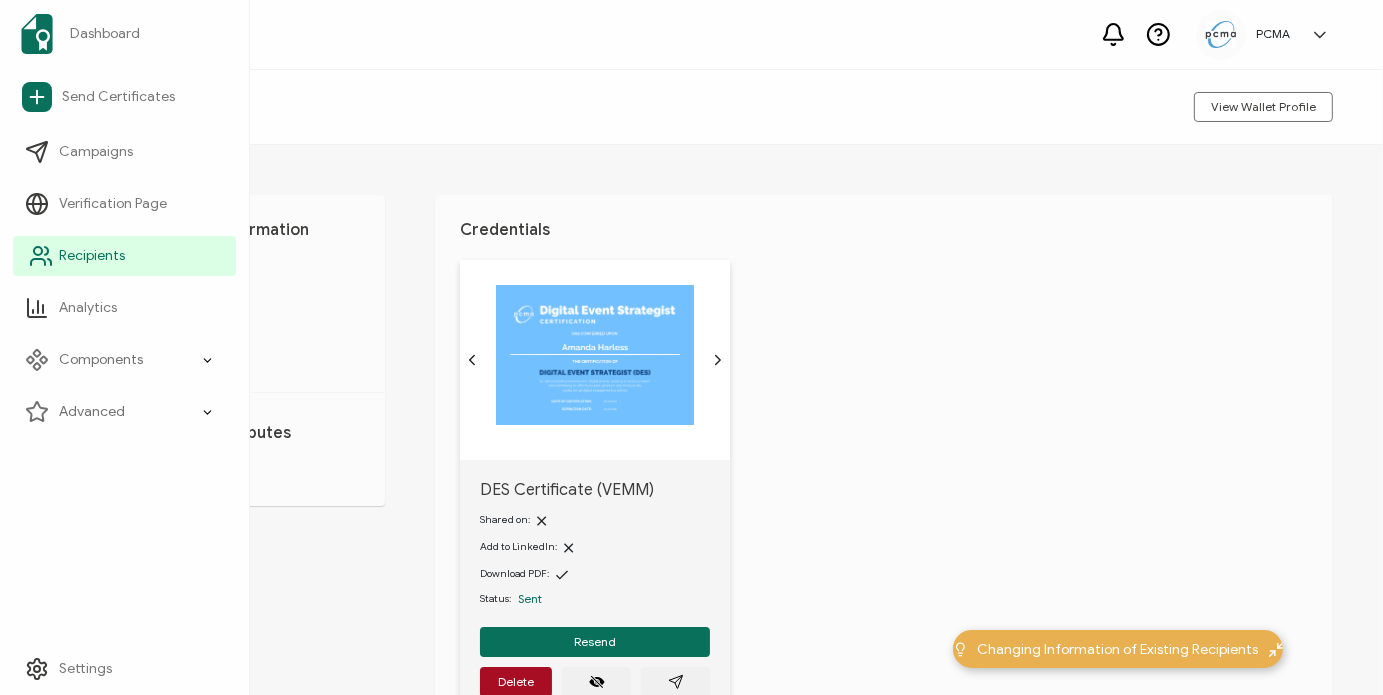 click on "Recipients" at bounding box center [124, 256] 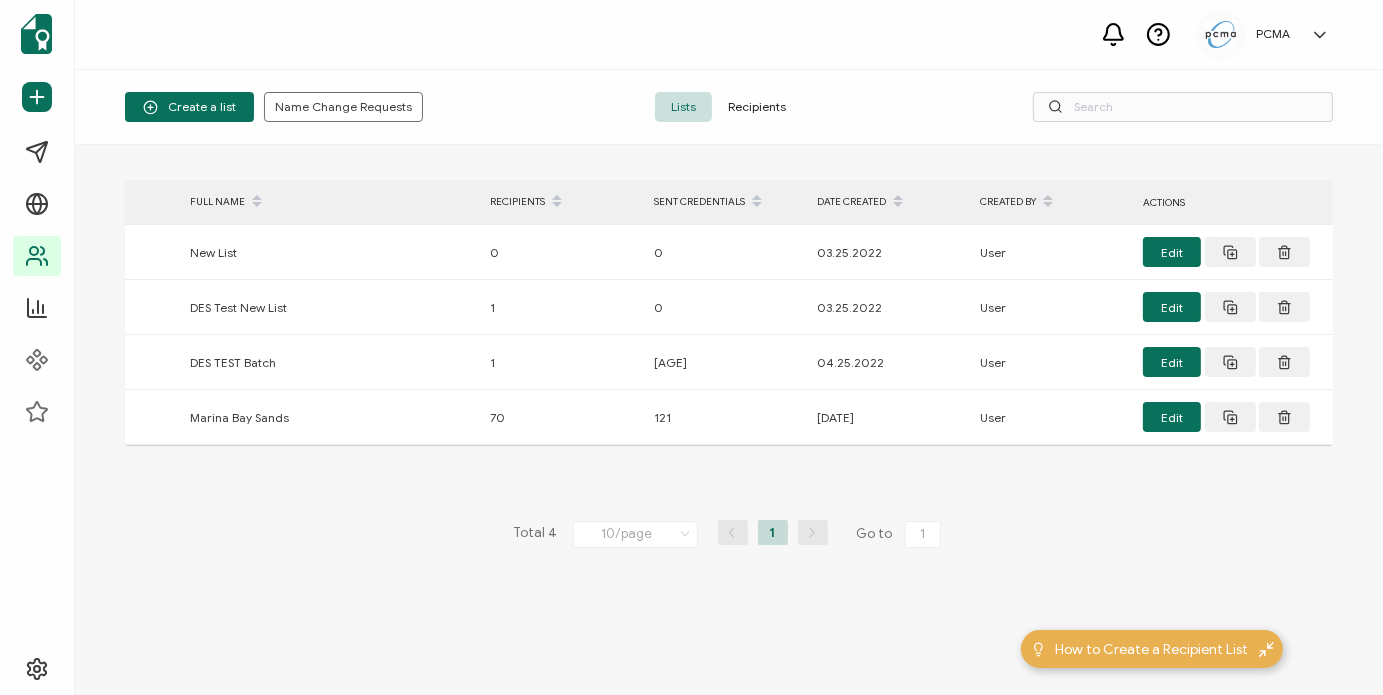 click on "Recipients" at bounding box center (757, 107) 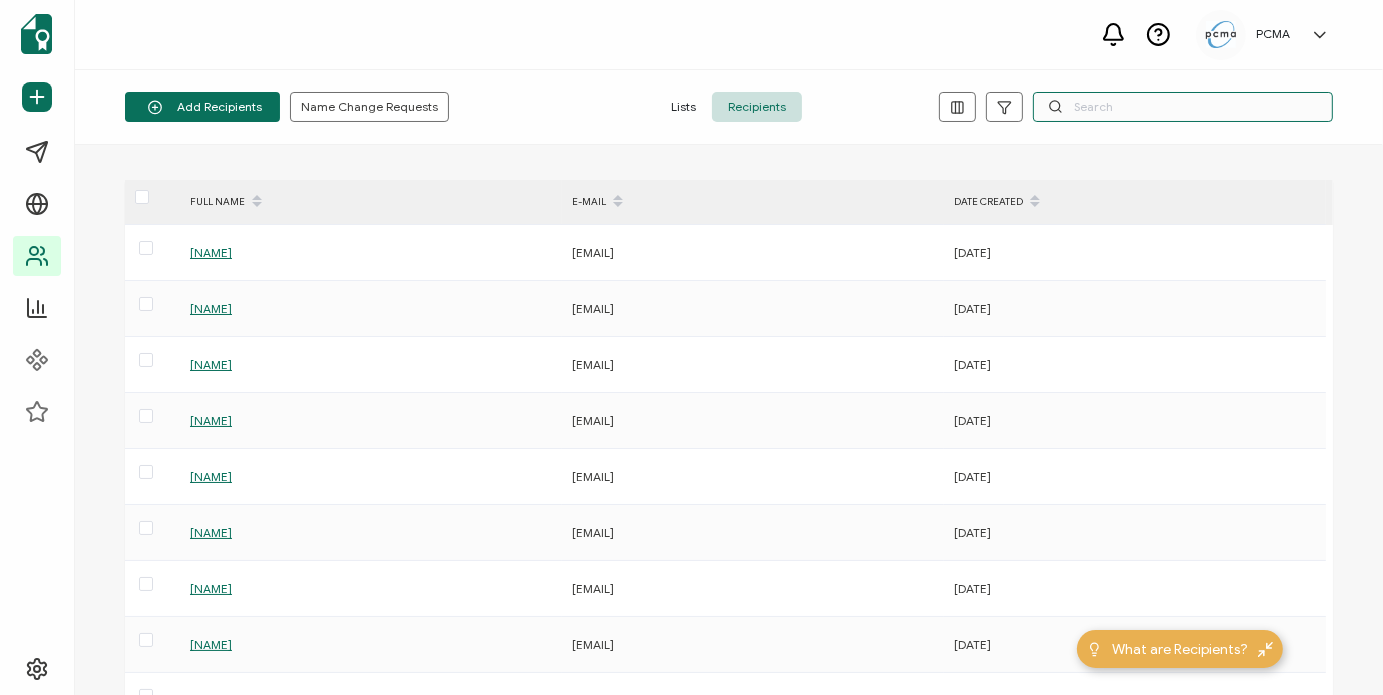 click at bounding box center [1183, 107] 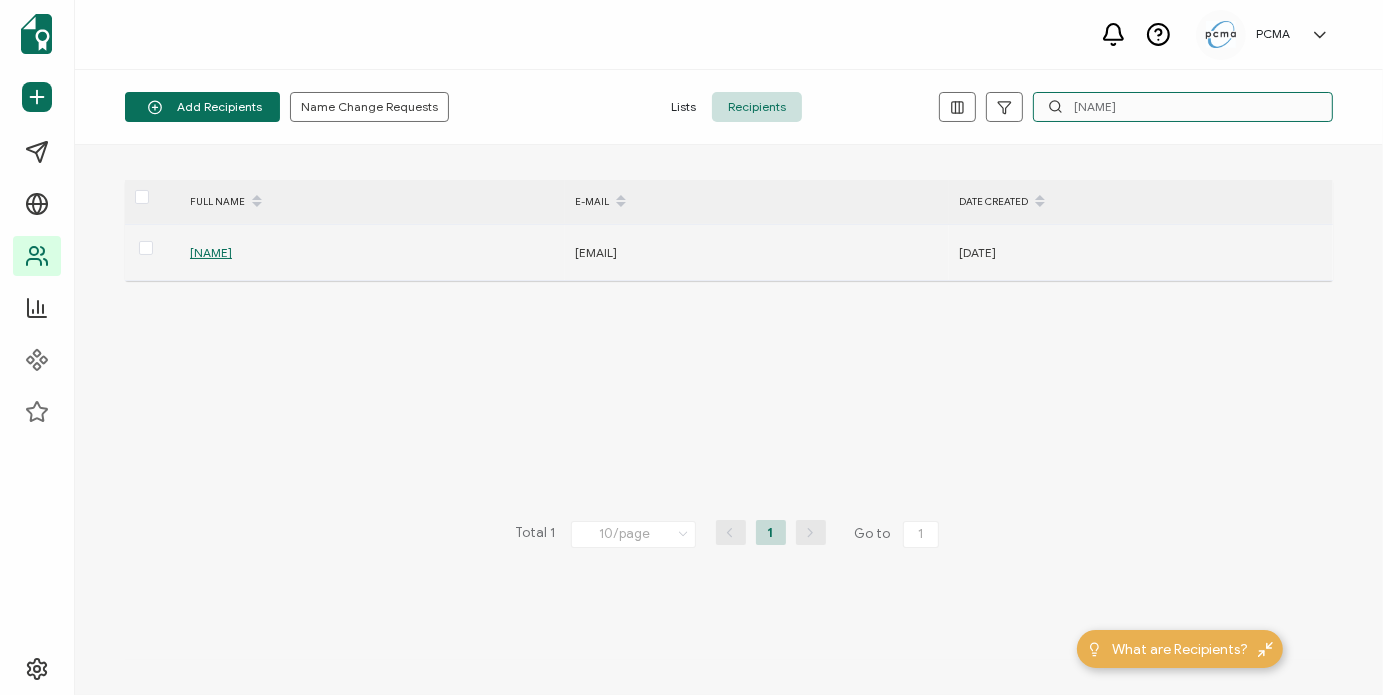 type on "[NAME]" 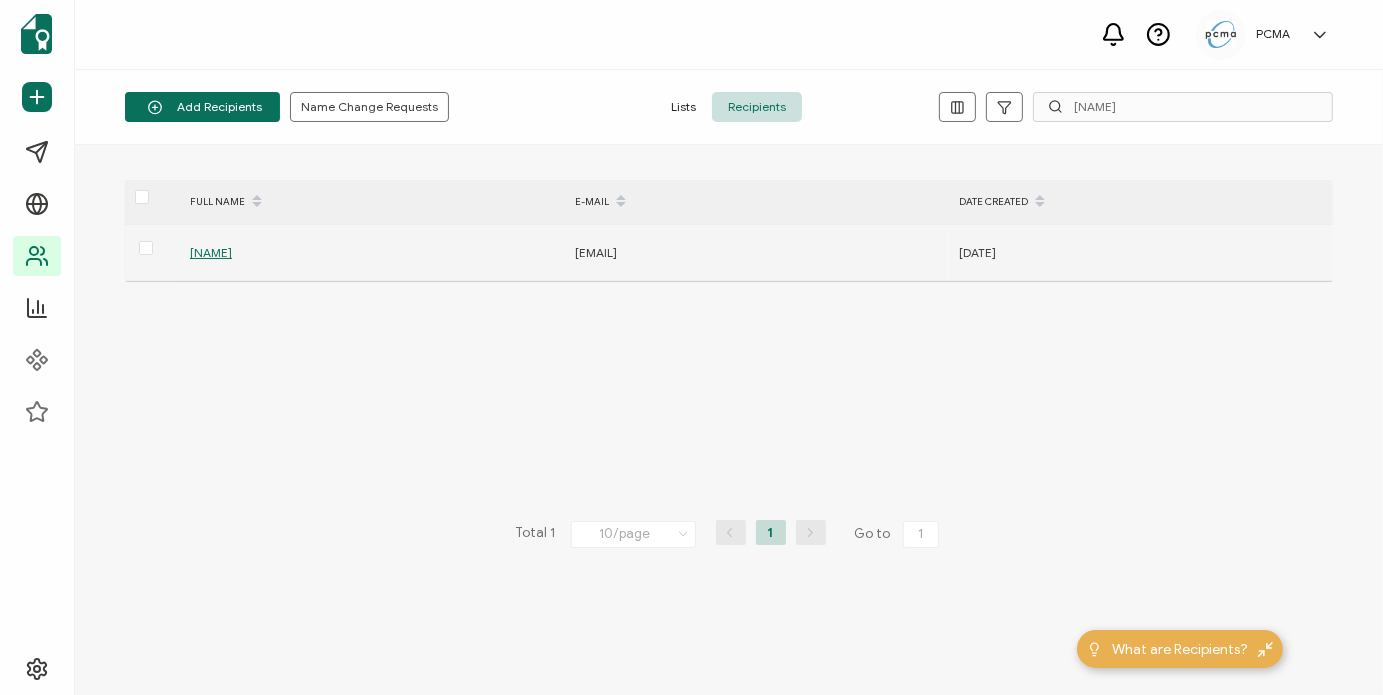 click on "[NAME]" at bounding box center (211, 252) 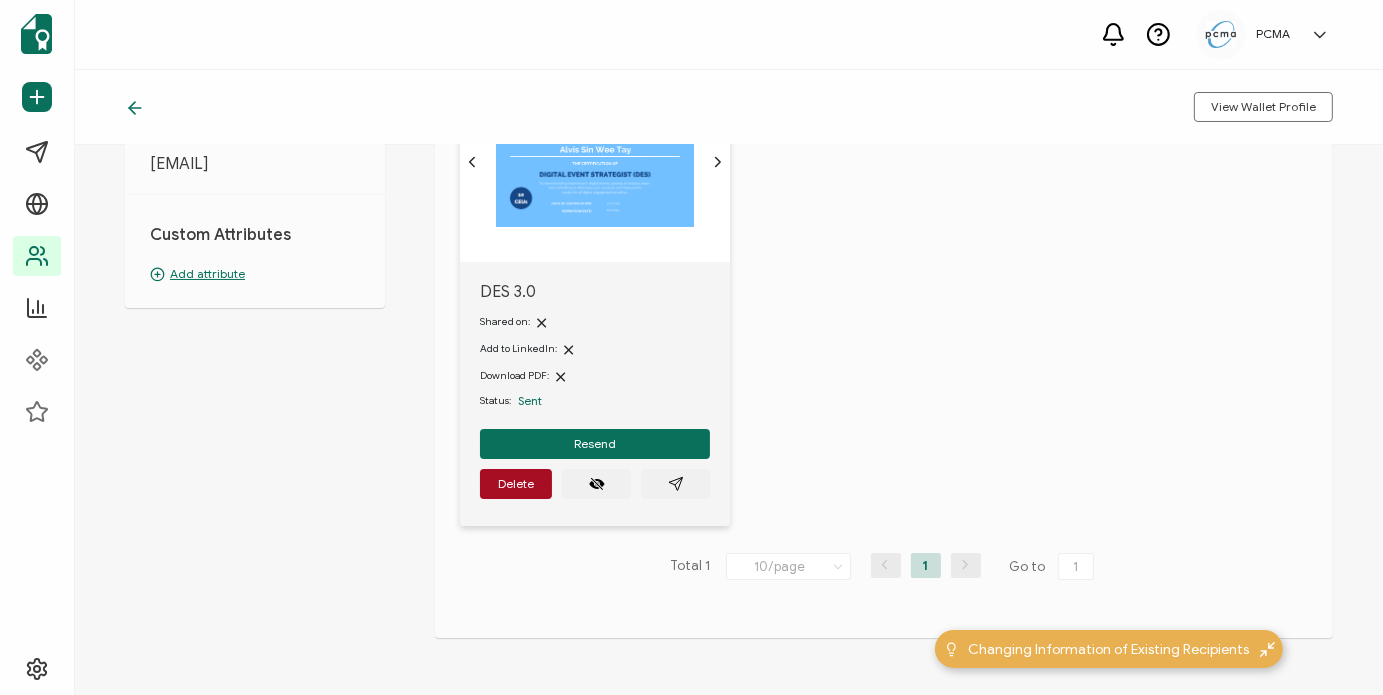 scroll, scrollTop: 200, scrollLeft: 0, axis: vertical 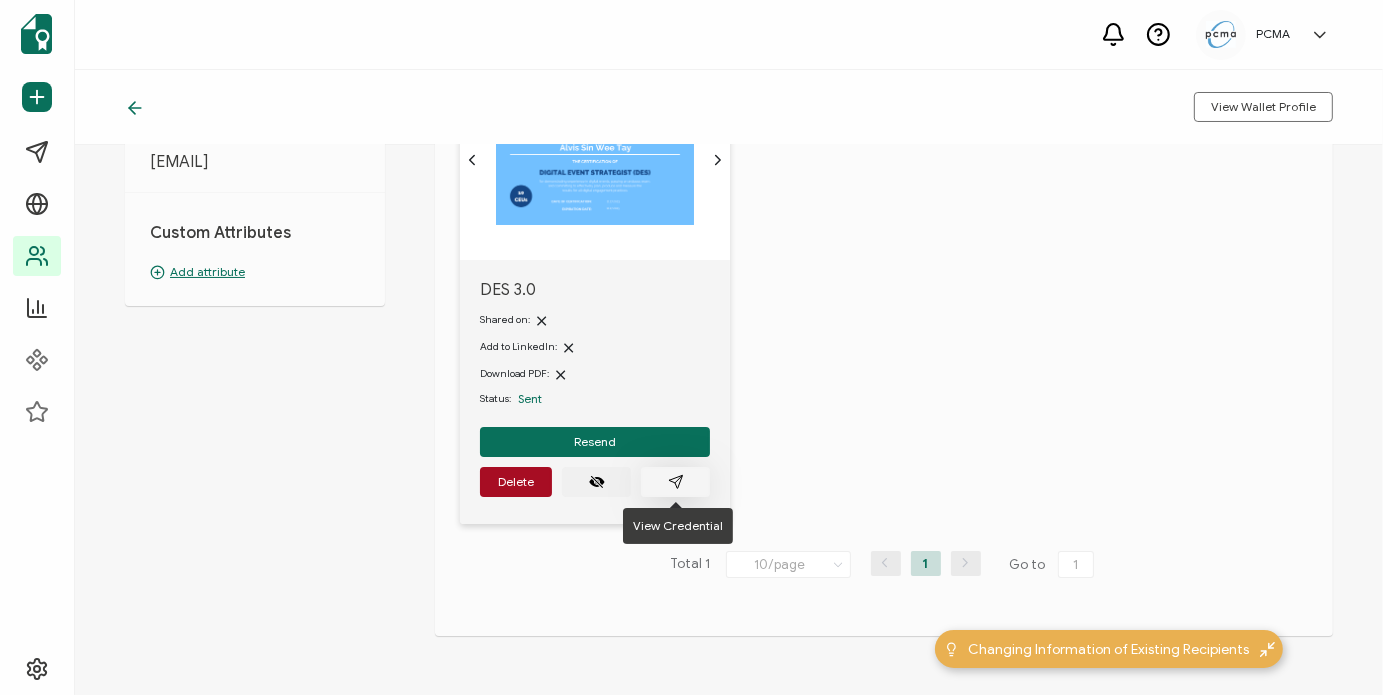 click at bounding box center [675, 482] 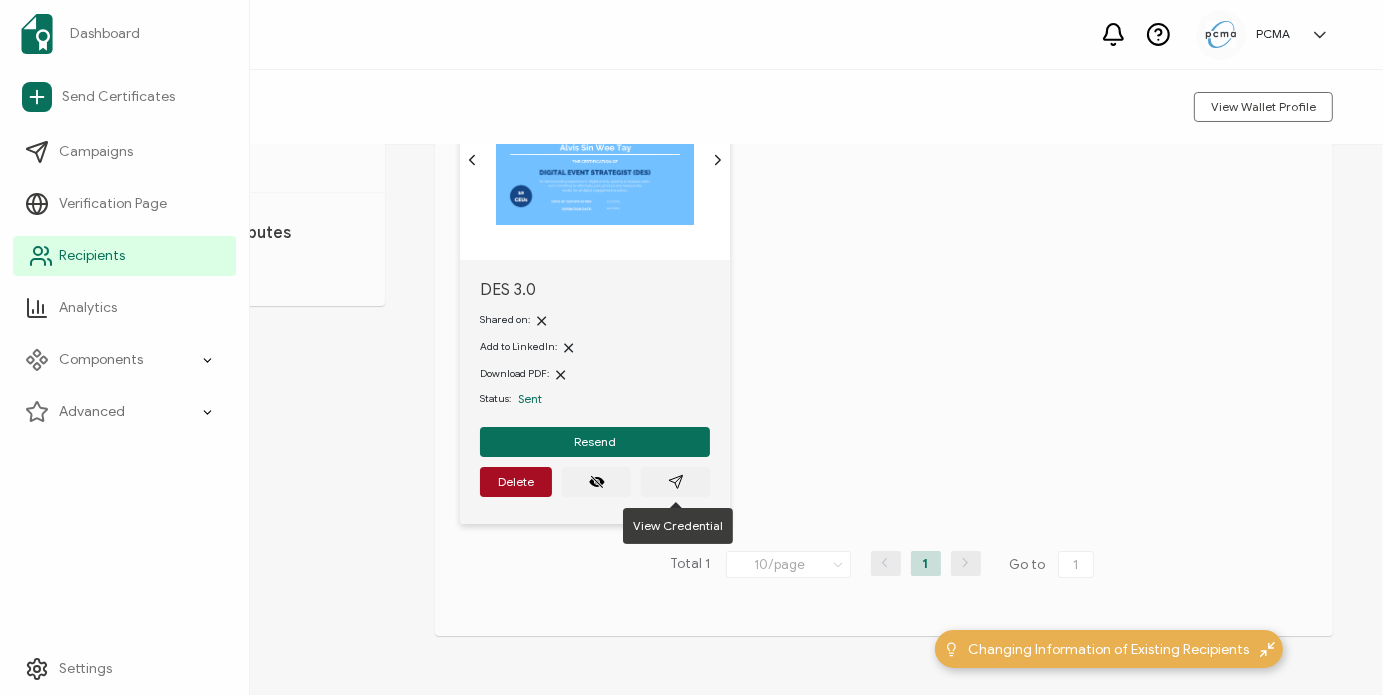click on "Recipients" at bounding box center (92, 256) 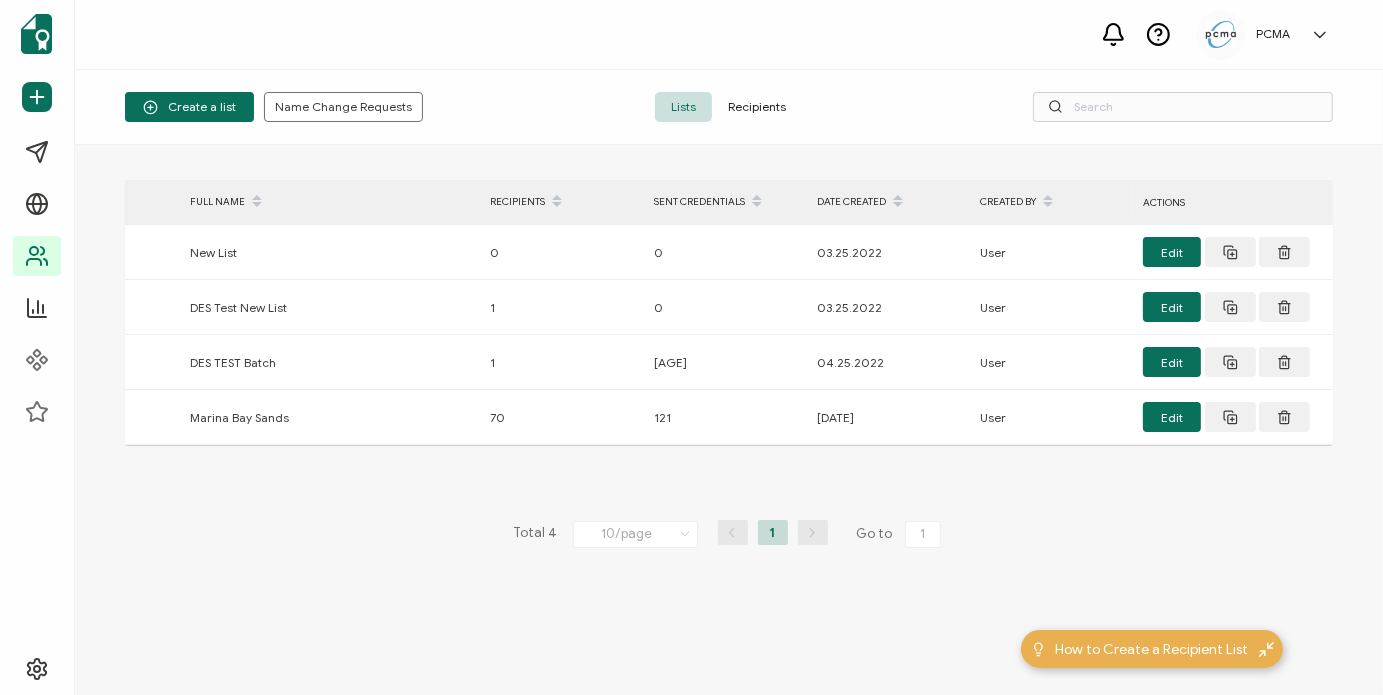 click on "Recipients" at bounding box center [757, 107] 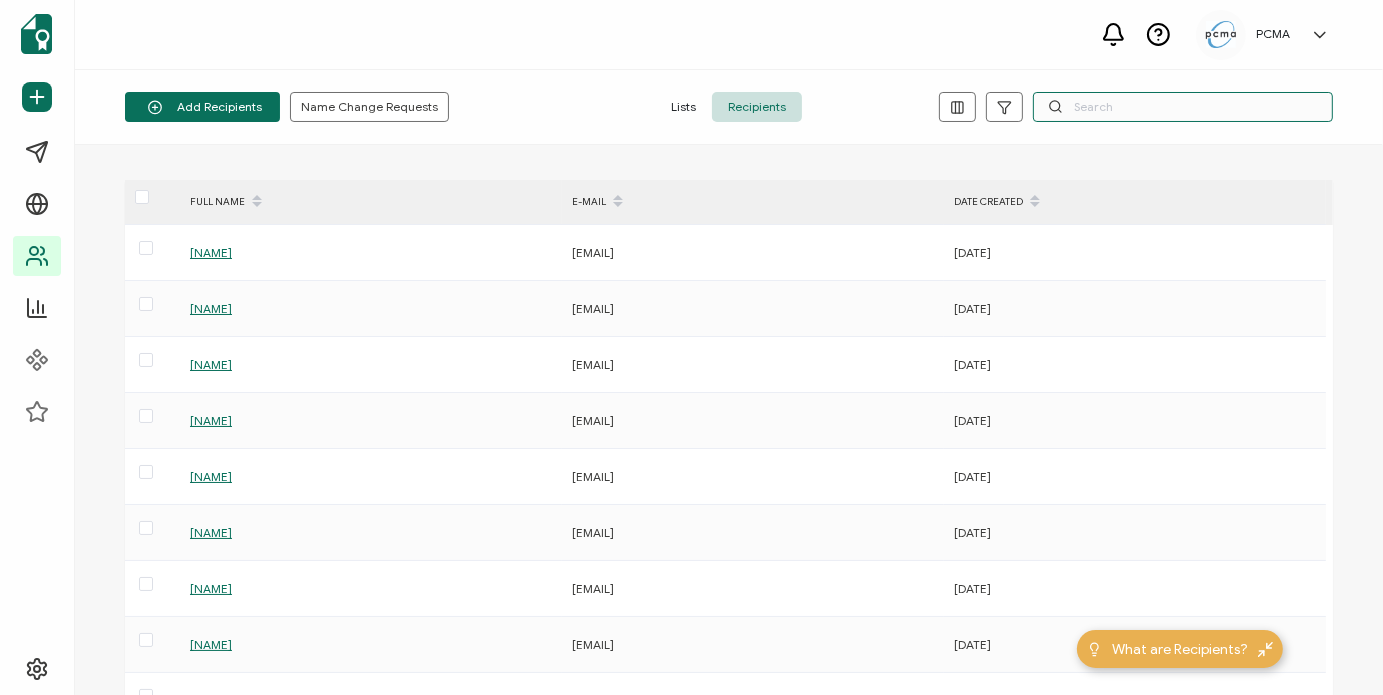 click at bounding box center [1183, 107] 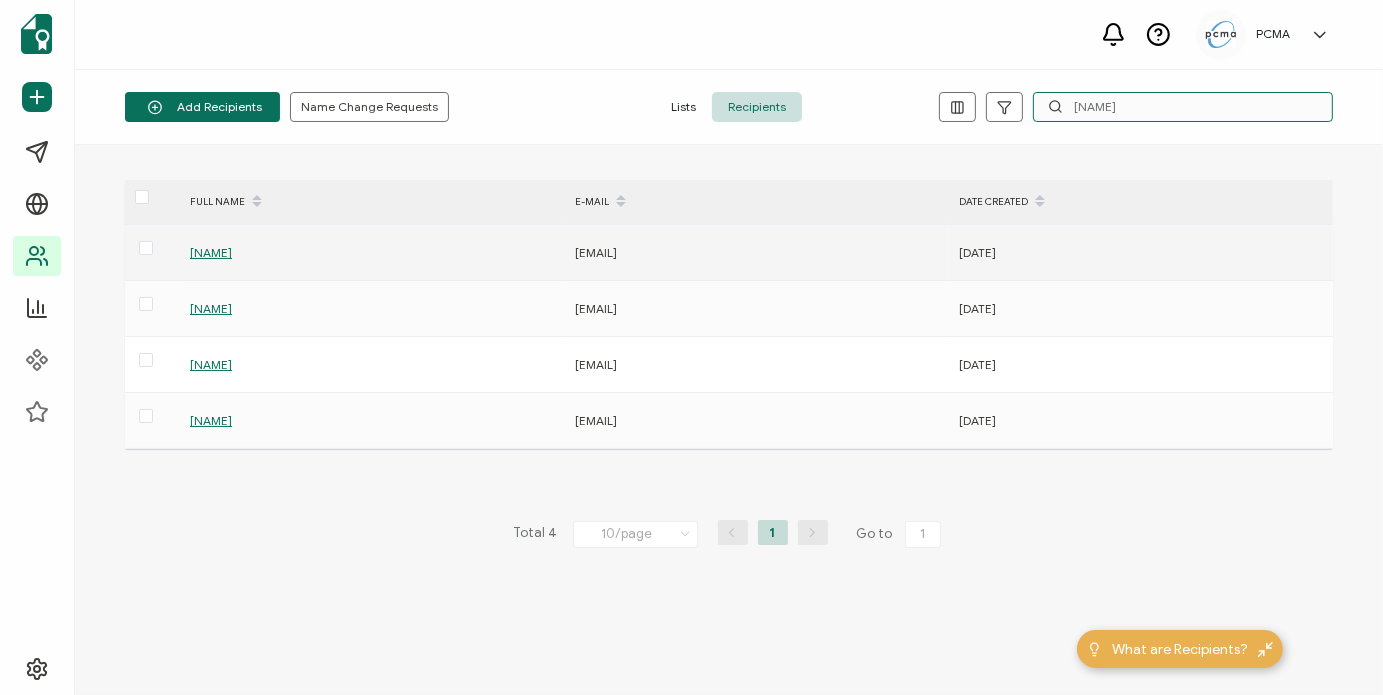 type on "[NAME]" 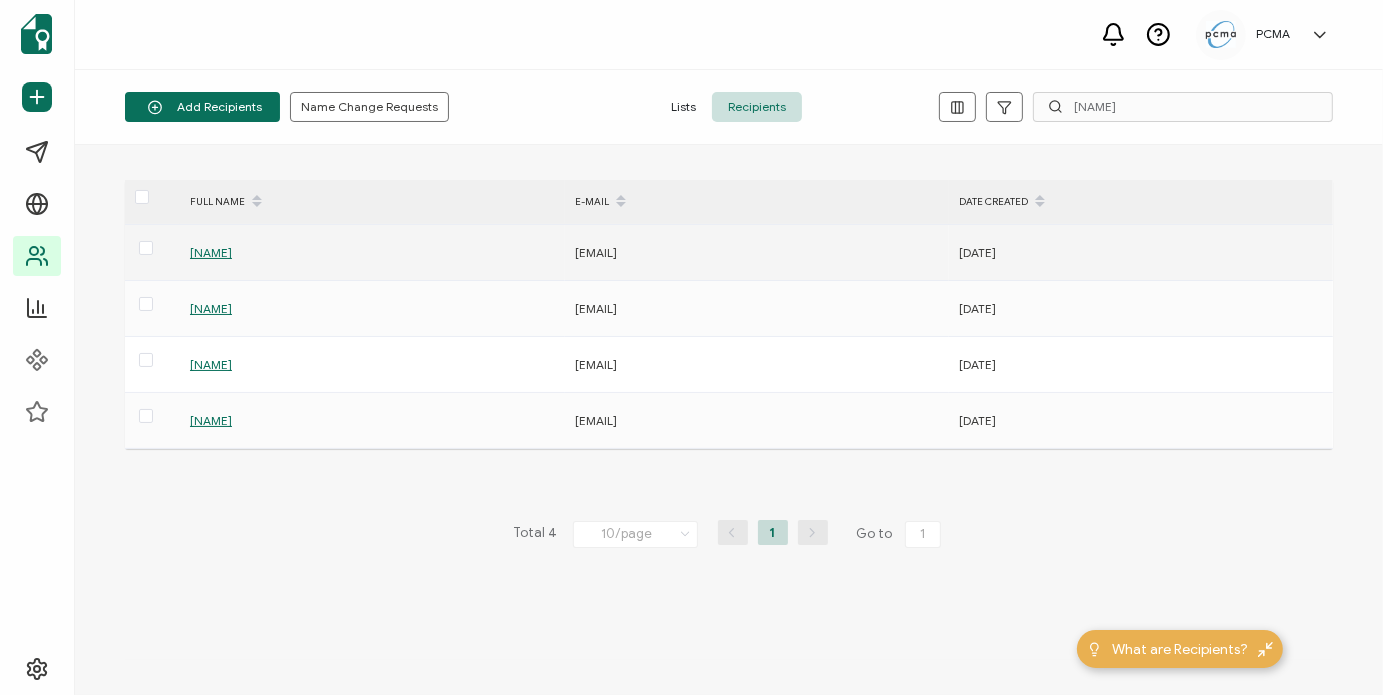 click on "[NAME]" at bounding box center [211, 252] 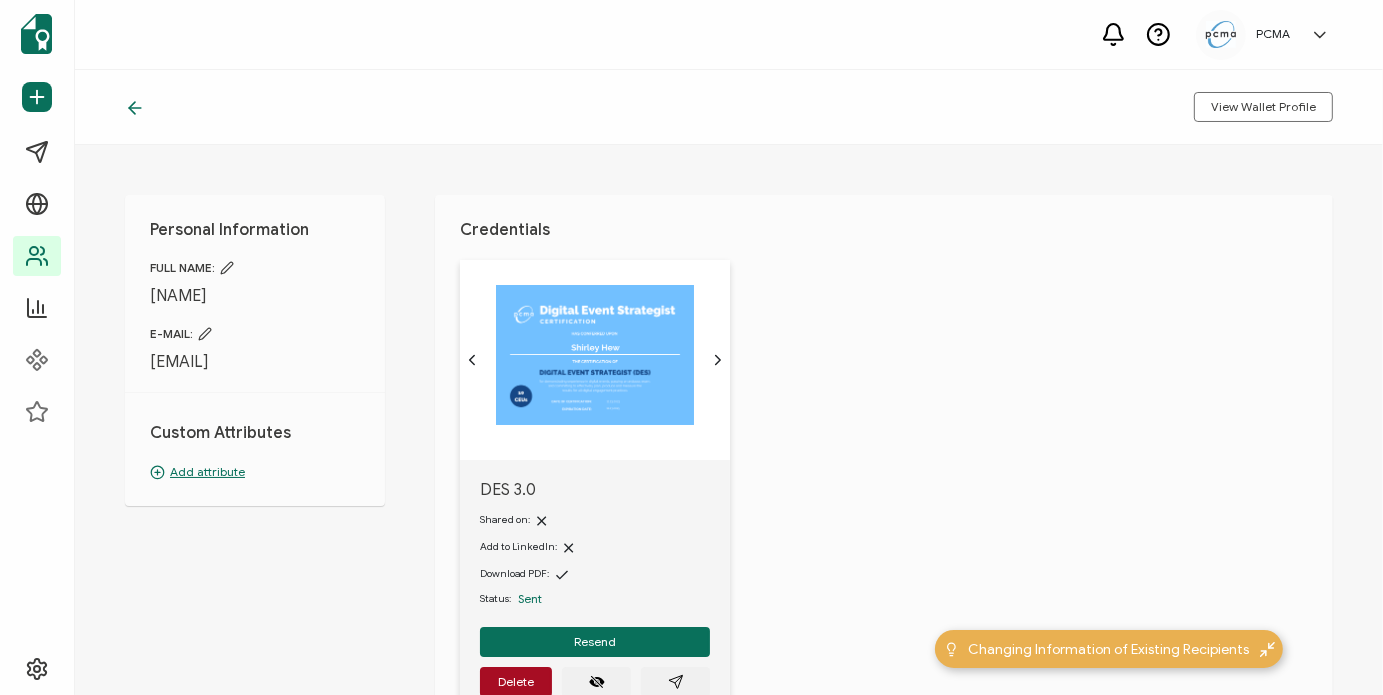 scroll, scrollTop: 200, scrollLeft: 0, axis: vertical 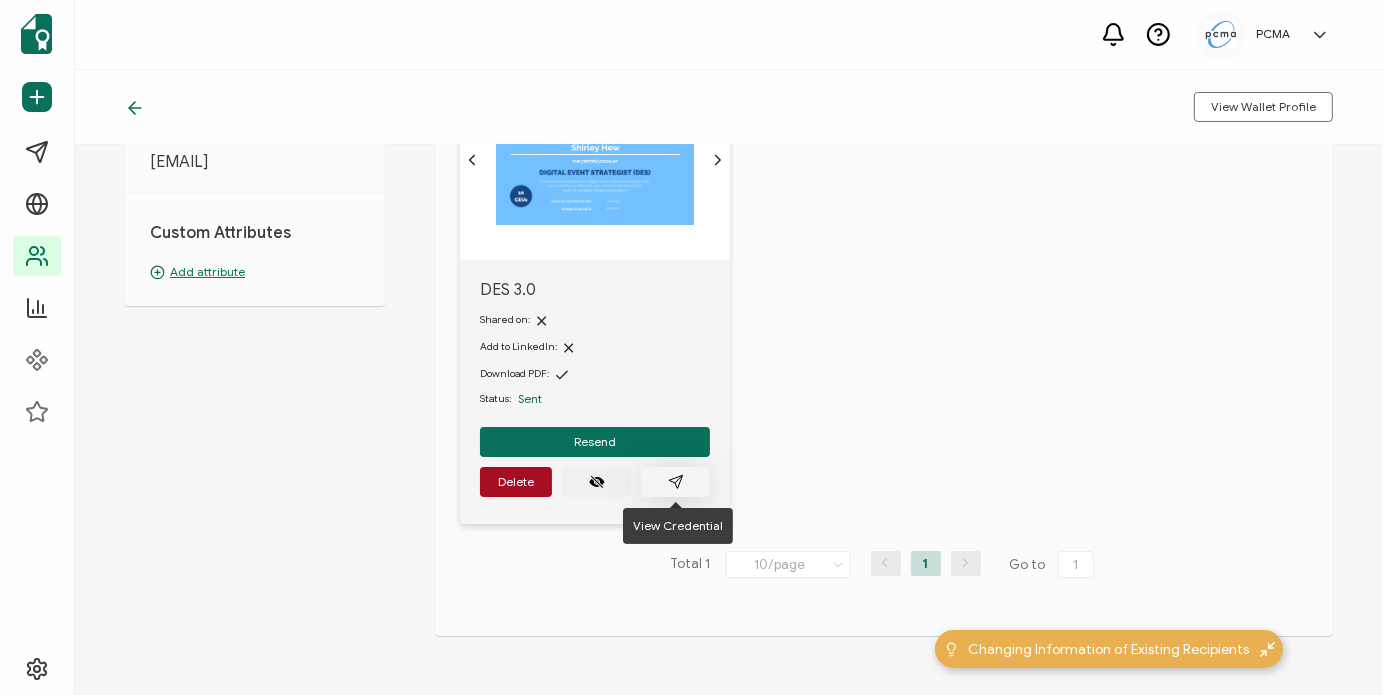 click at bounding box center (675, 482) 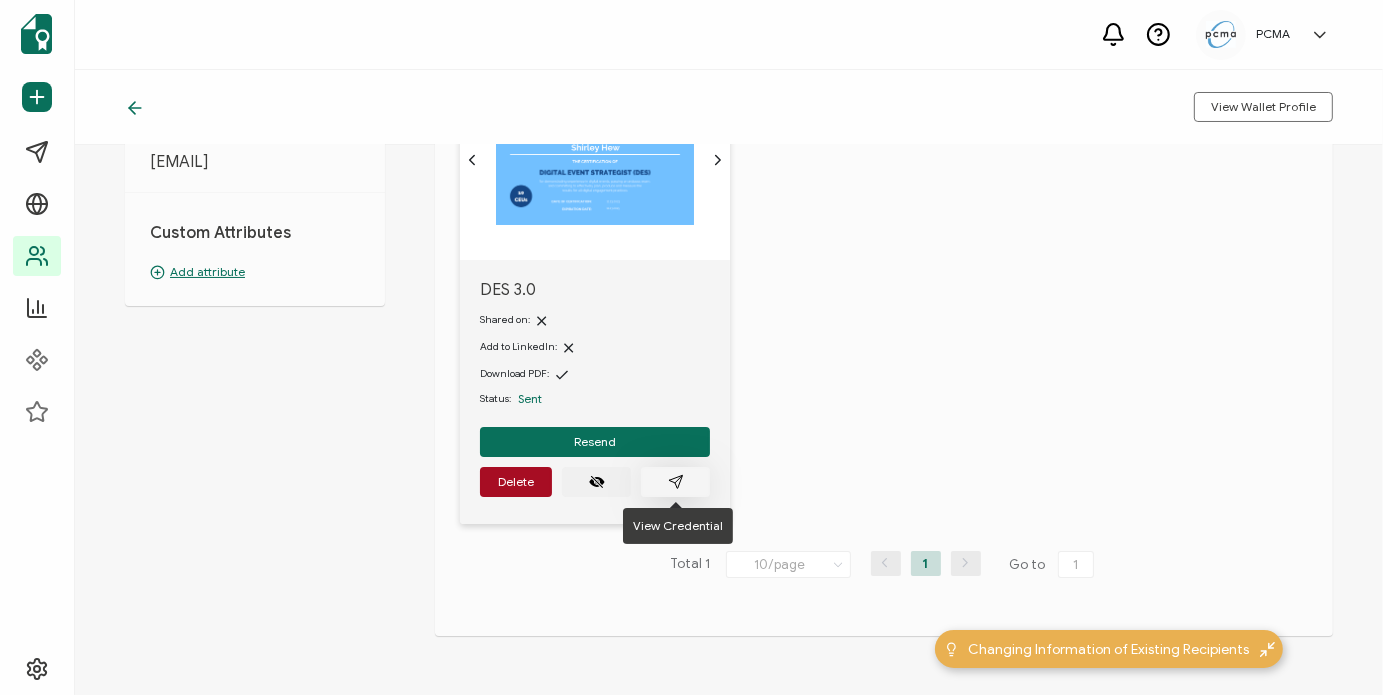 click 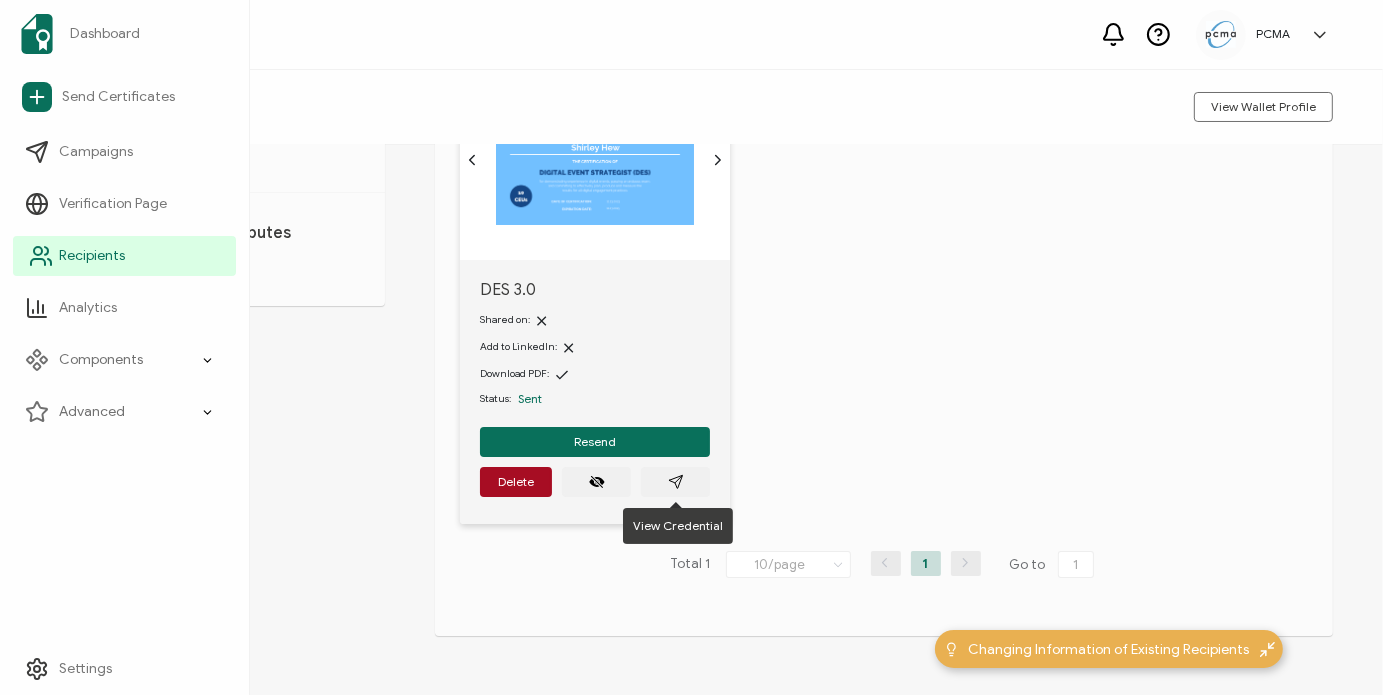 click on "Recipients" at bounding box center [92, 256] 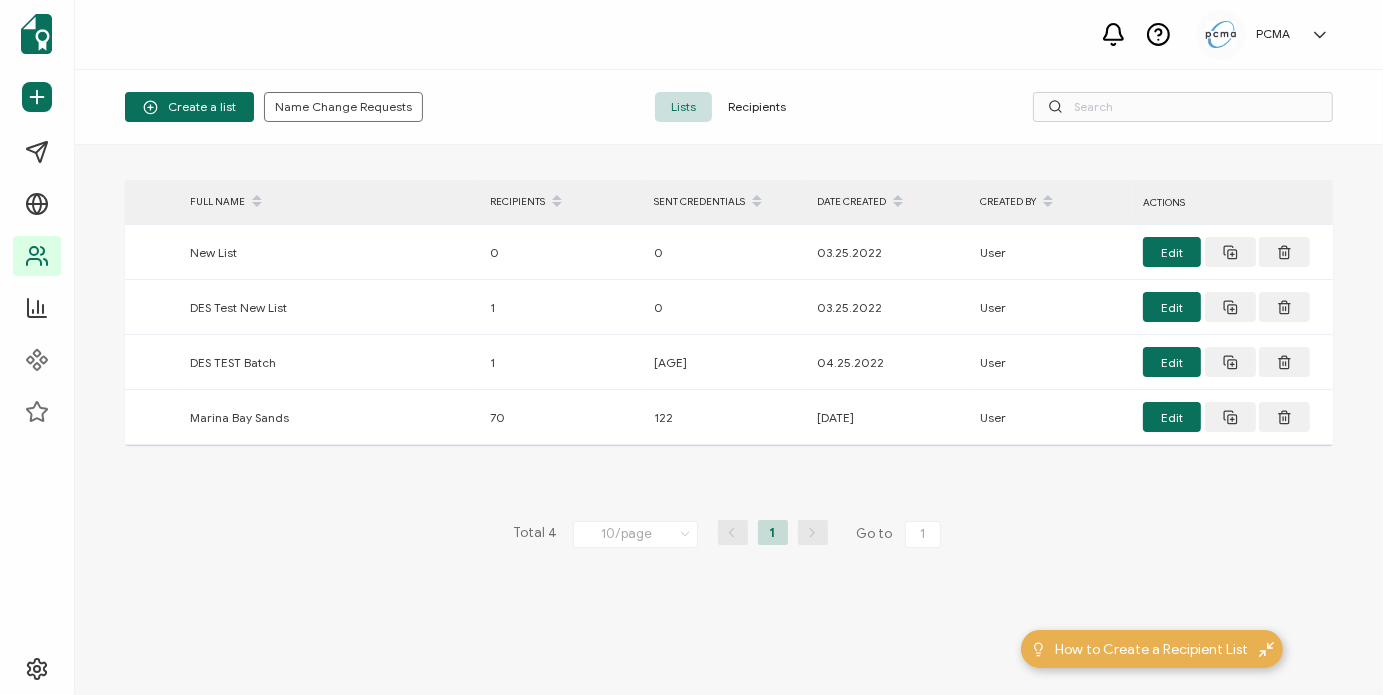 click on "Recipients" at bounding box center [757, 107] 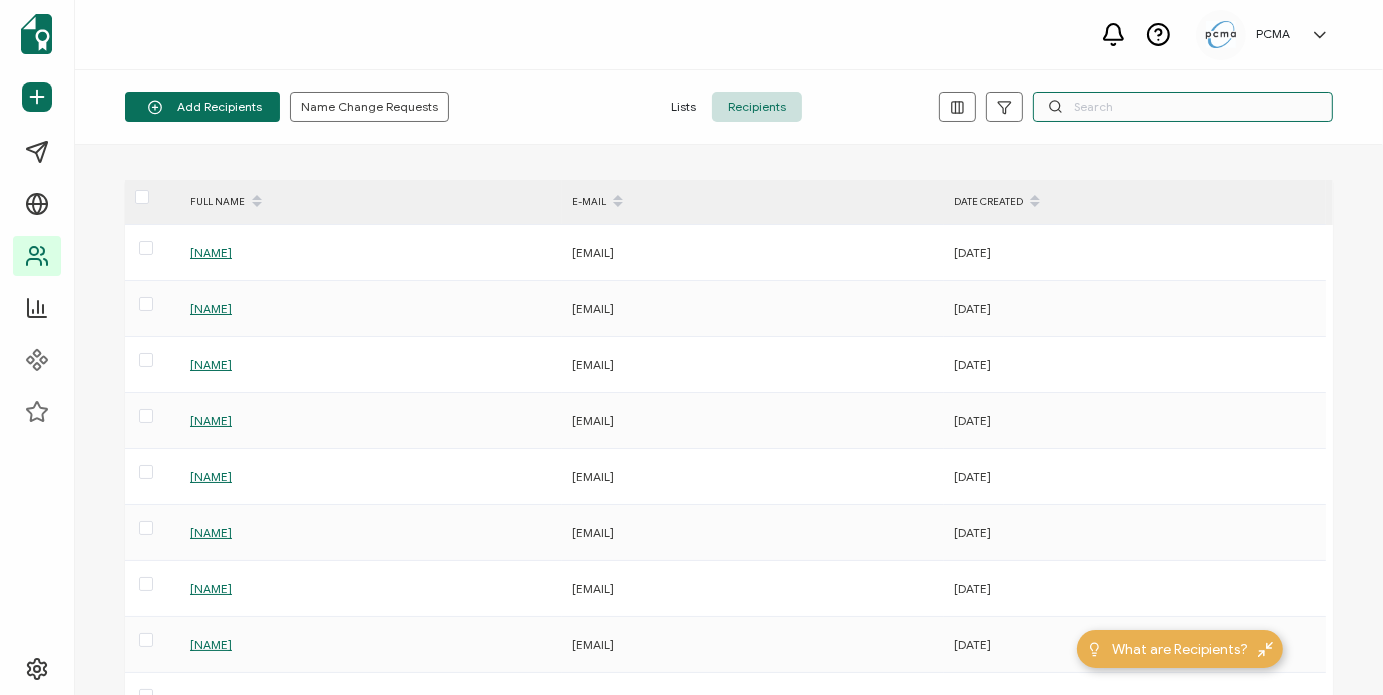 click at bounding box center [1183, 107] 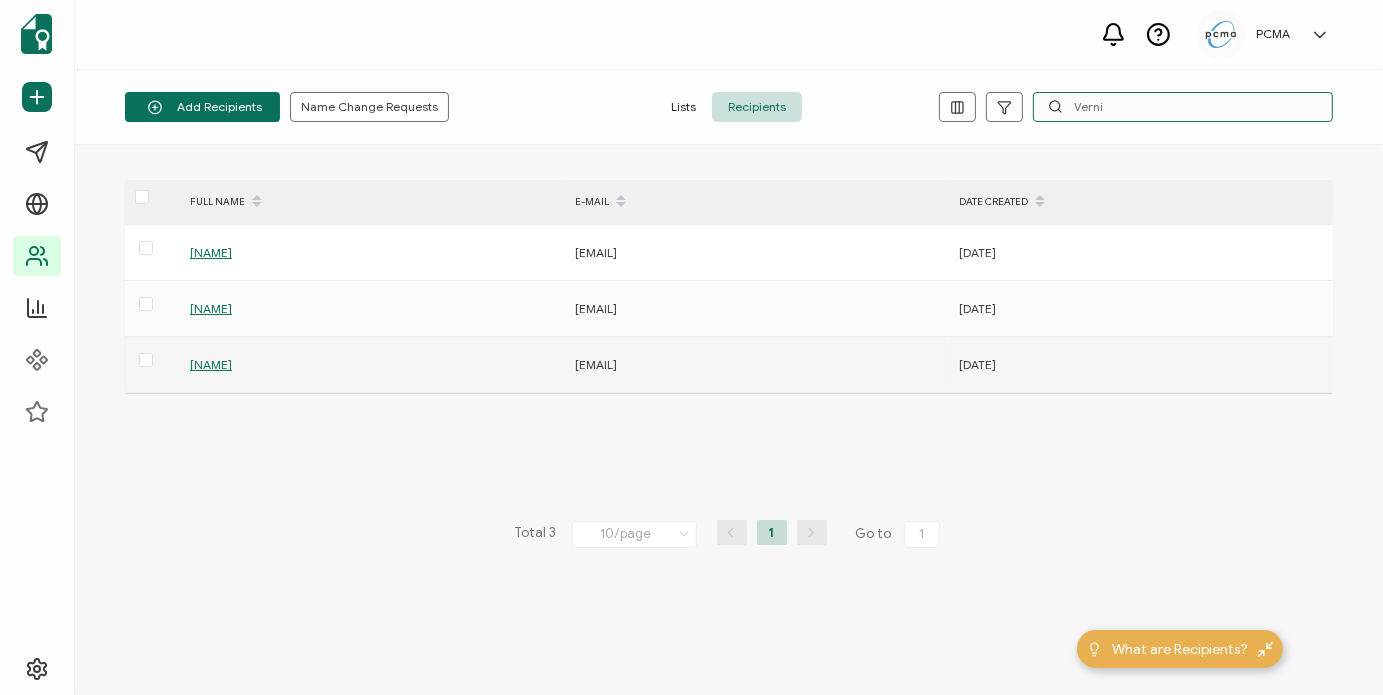 type on "Verni" 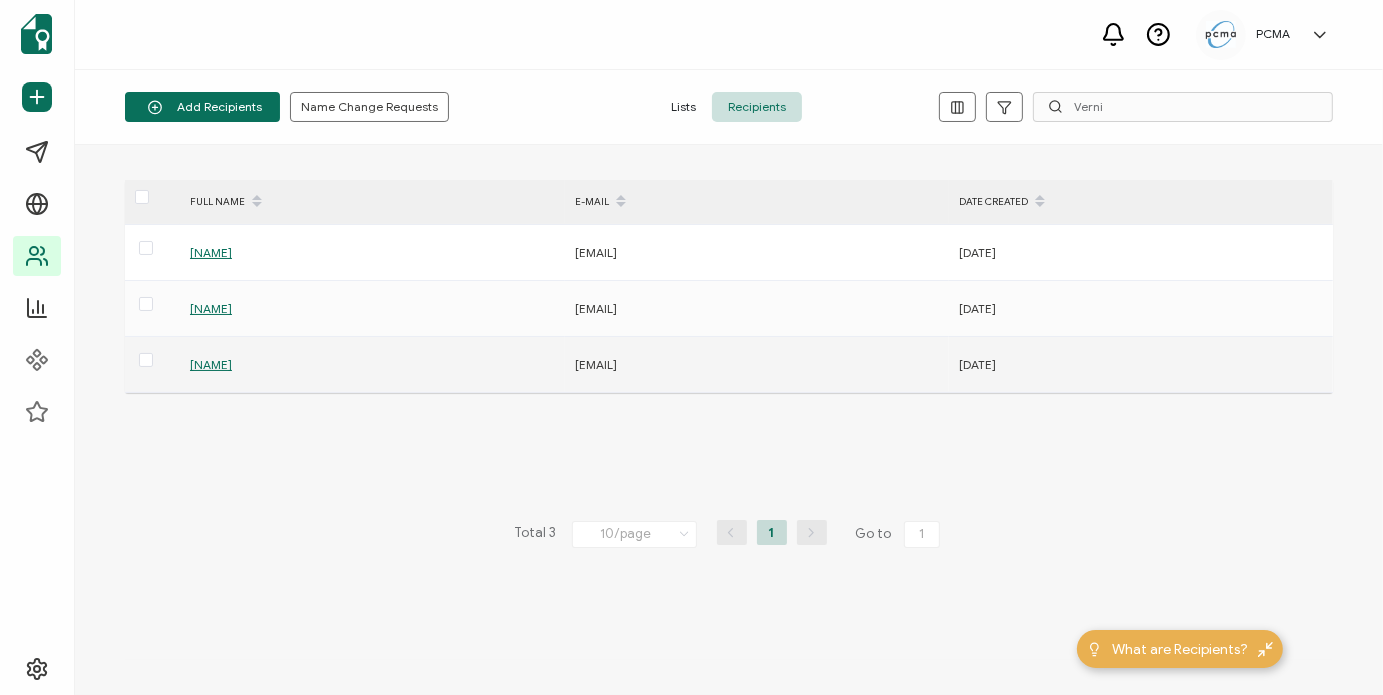 click on "[NAME]" at bounding box center [211, 364] 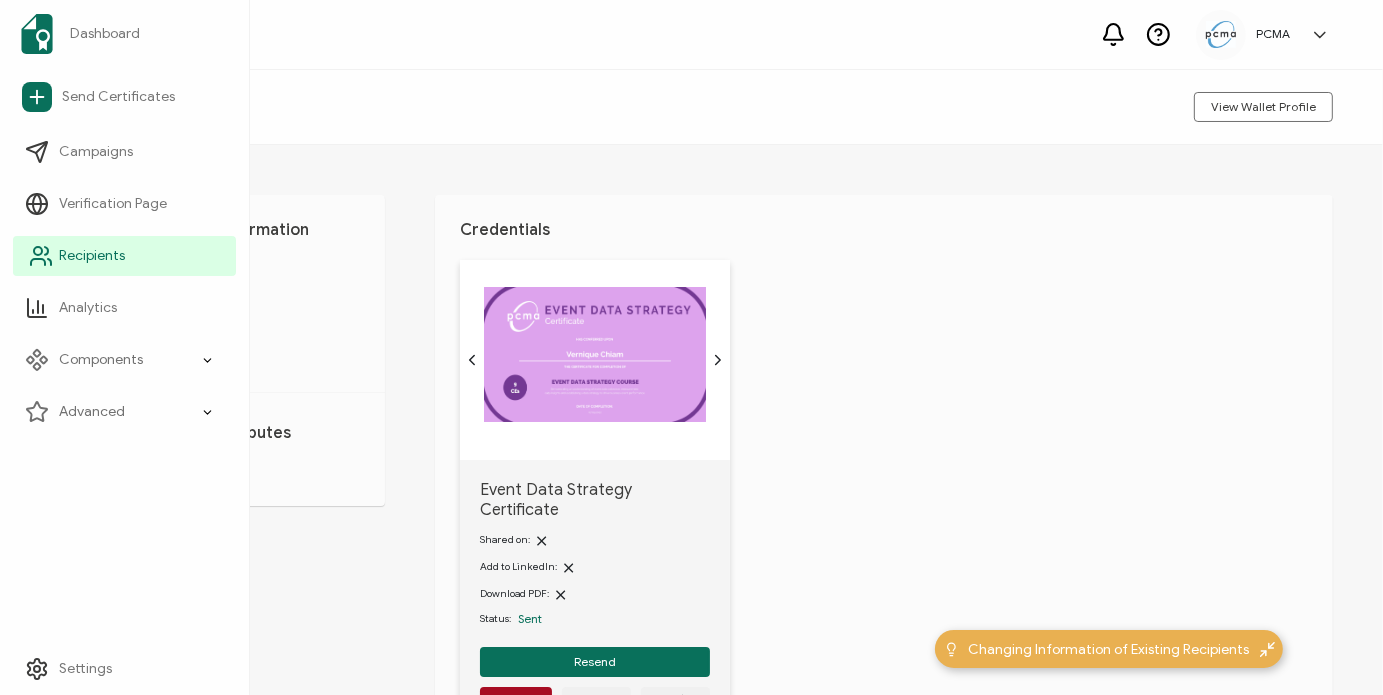 click 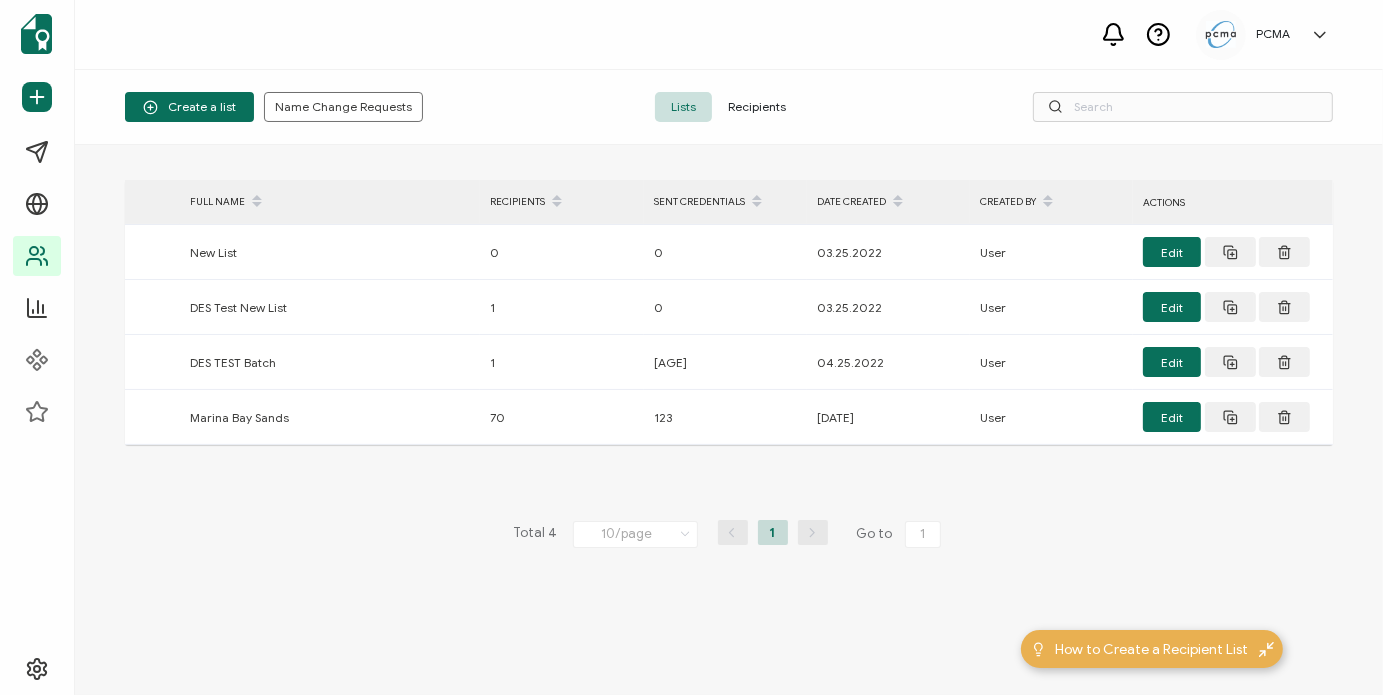 click on "Recipients" at bounding box center (757, 107) 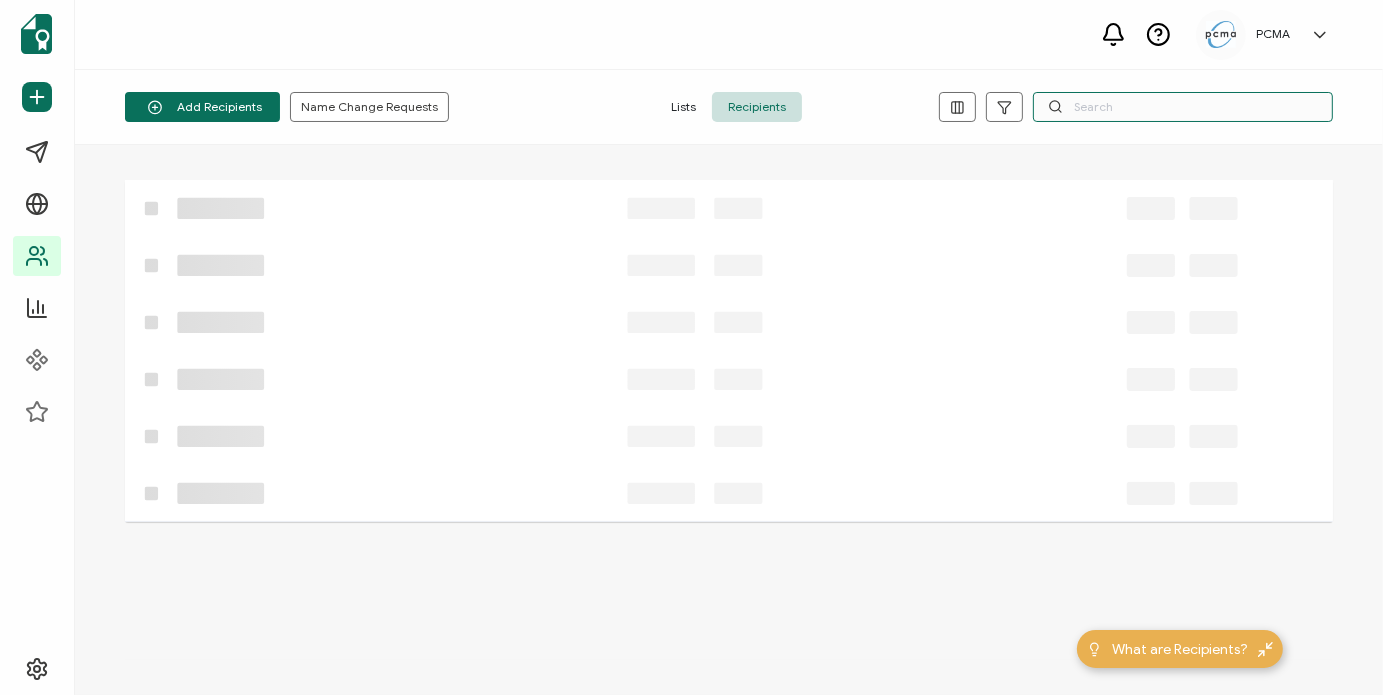 click at bounding box center (1183, 107) 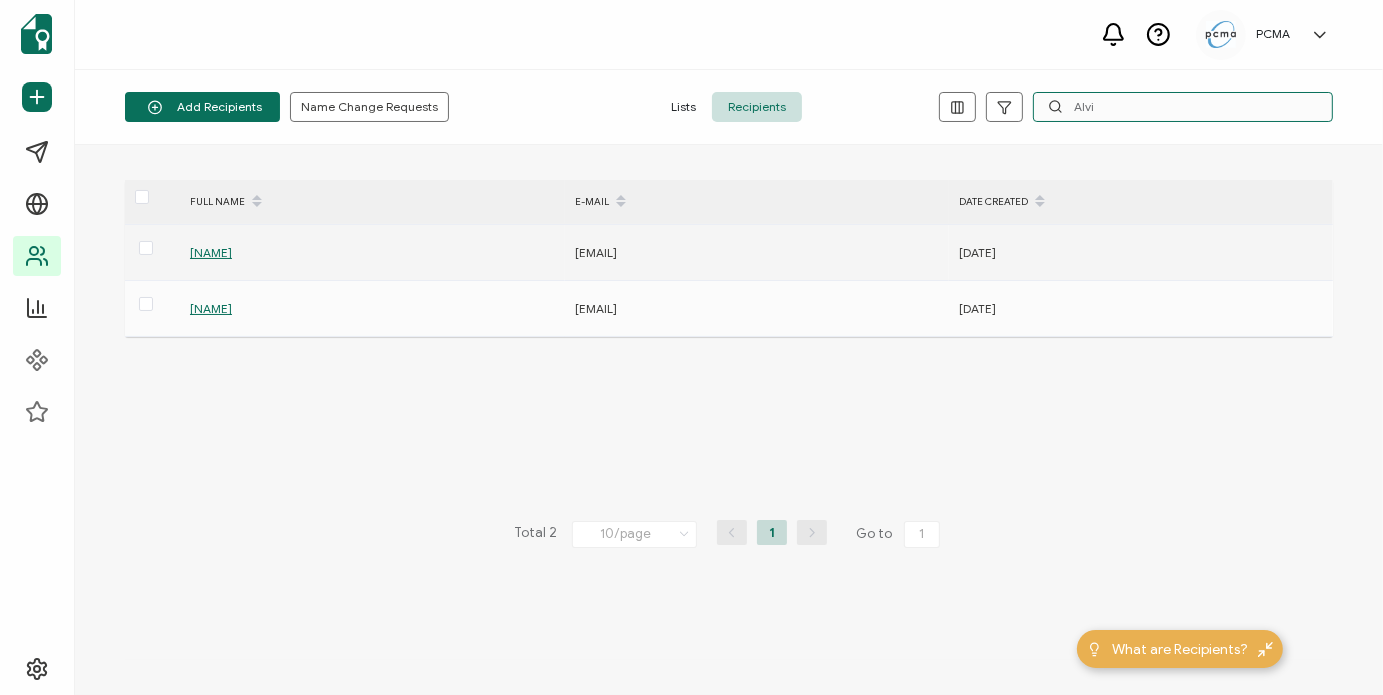 type on "Alvi" 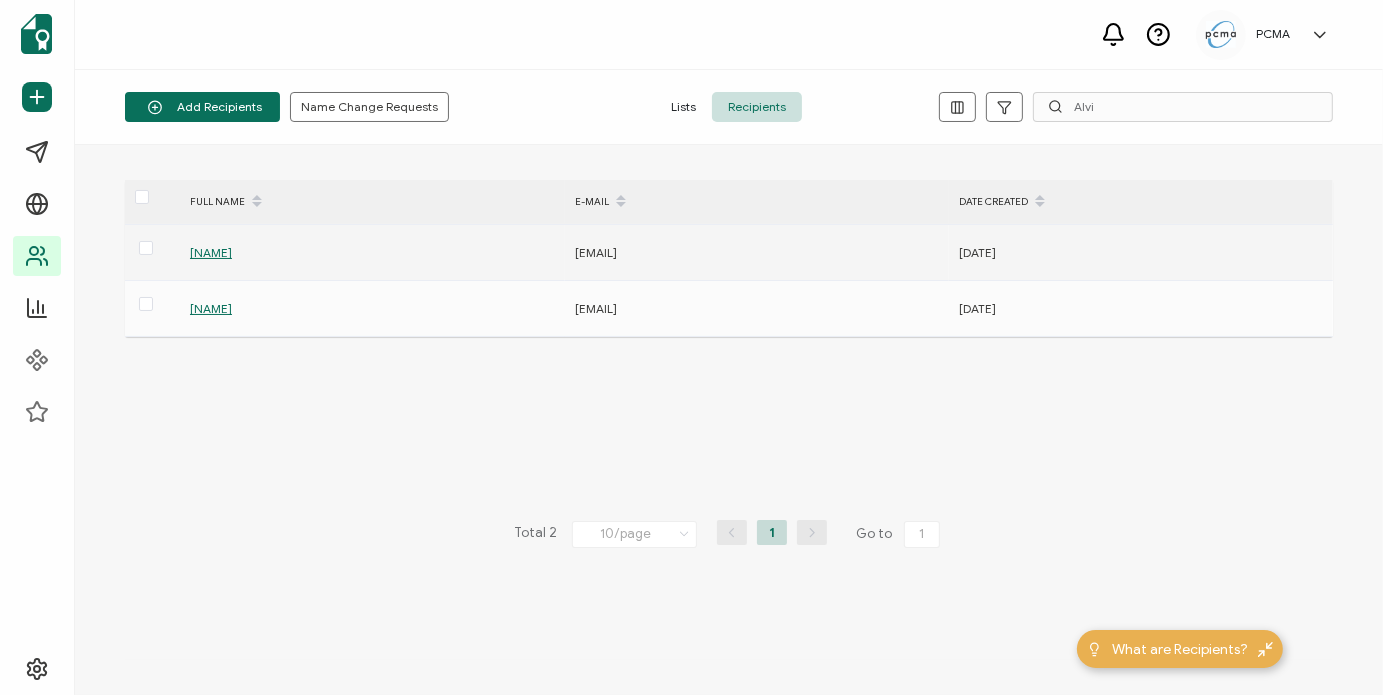 click on "[NAME]" at bounding box center [211, 252] 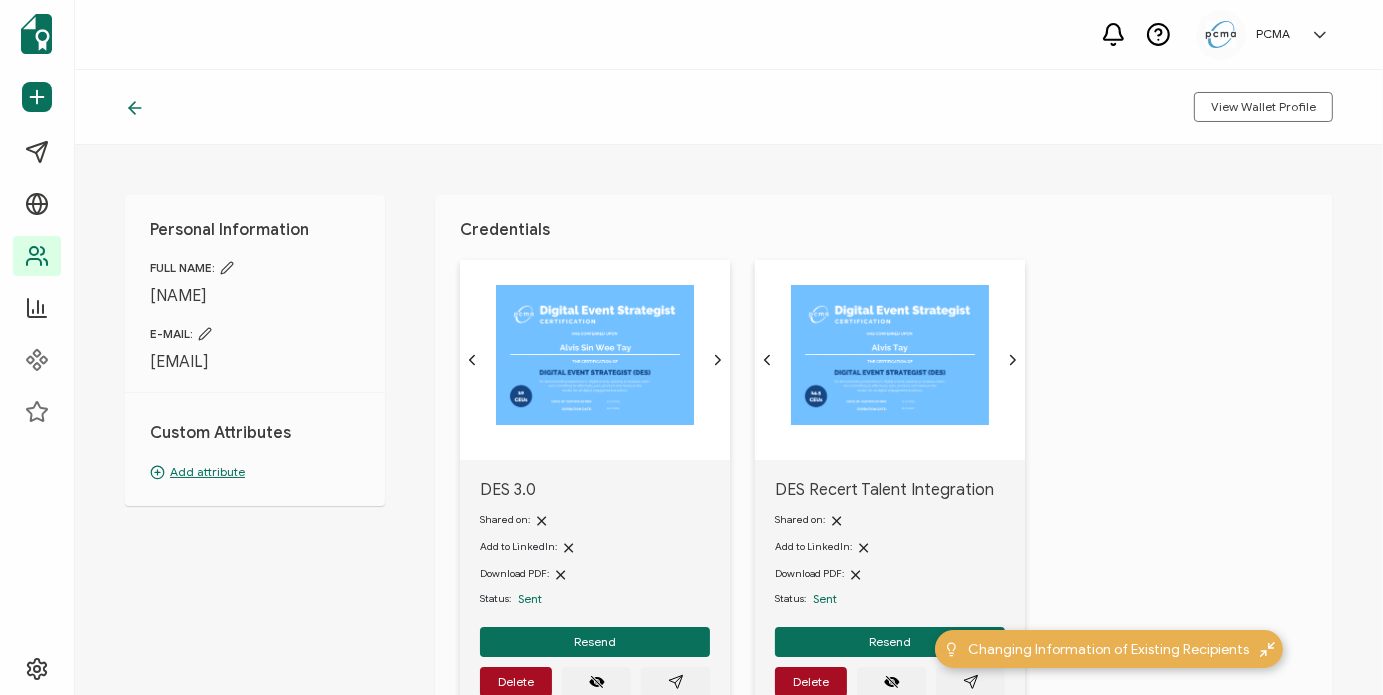 click 